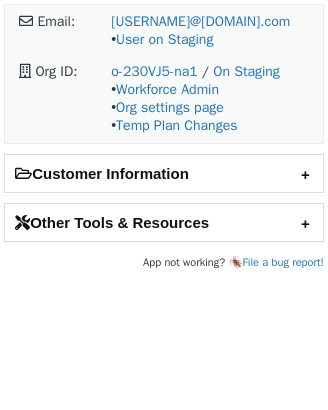 scroll, scrollTop: 0, scrollLeft: 0, axis: both 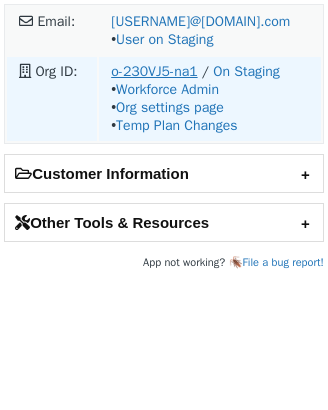 click on "o-230VJ5-na1" at bounding box center (154, 71) 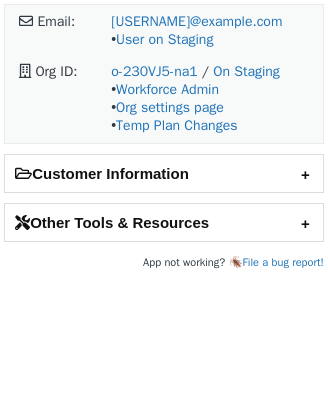 scroll, scrollTop: 0, scrollLeft: 0, axis: both 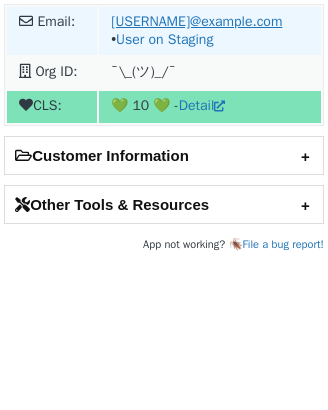 click on "[USERNAME]@example.com" at bounding box center (196, 21) 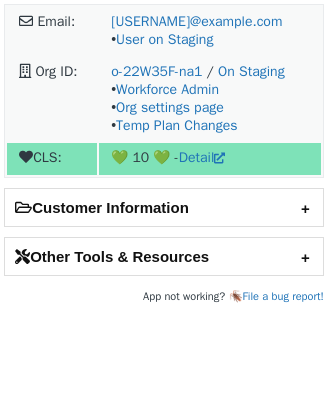 scroll, scrollTop: 0, scrollLeft: 0, axis: both 